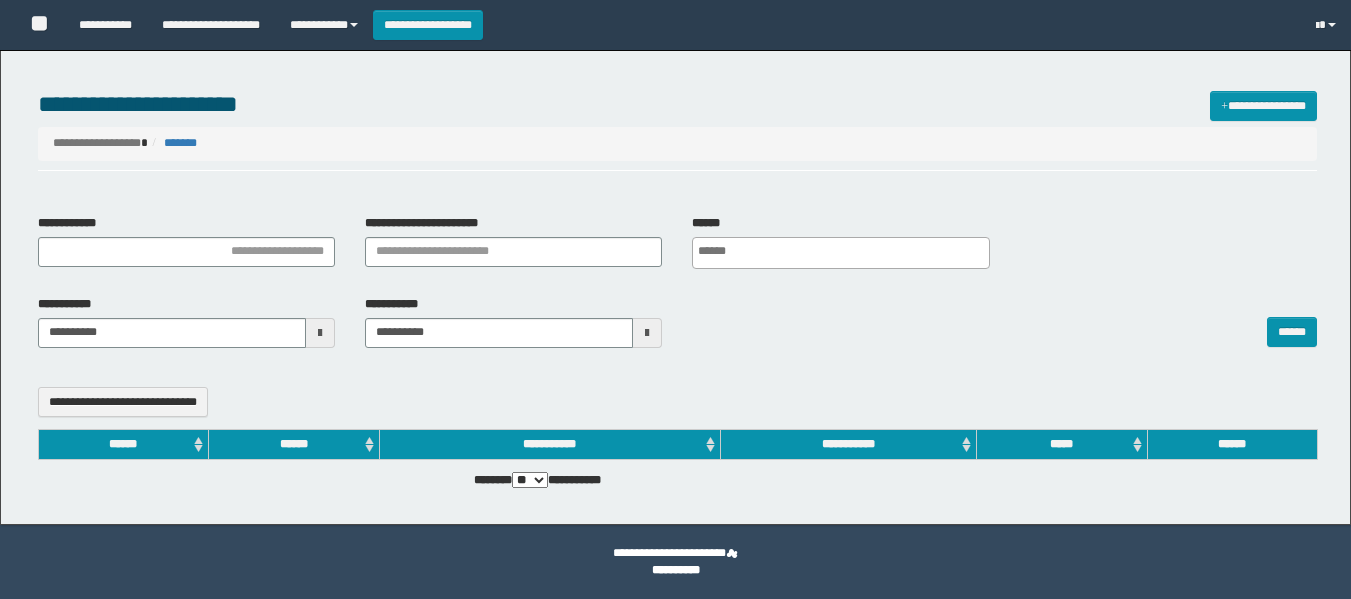 select 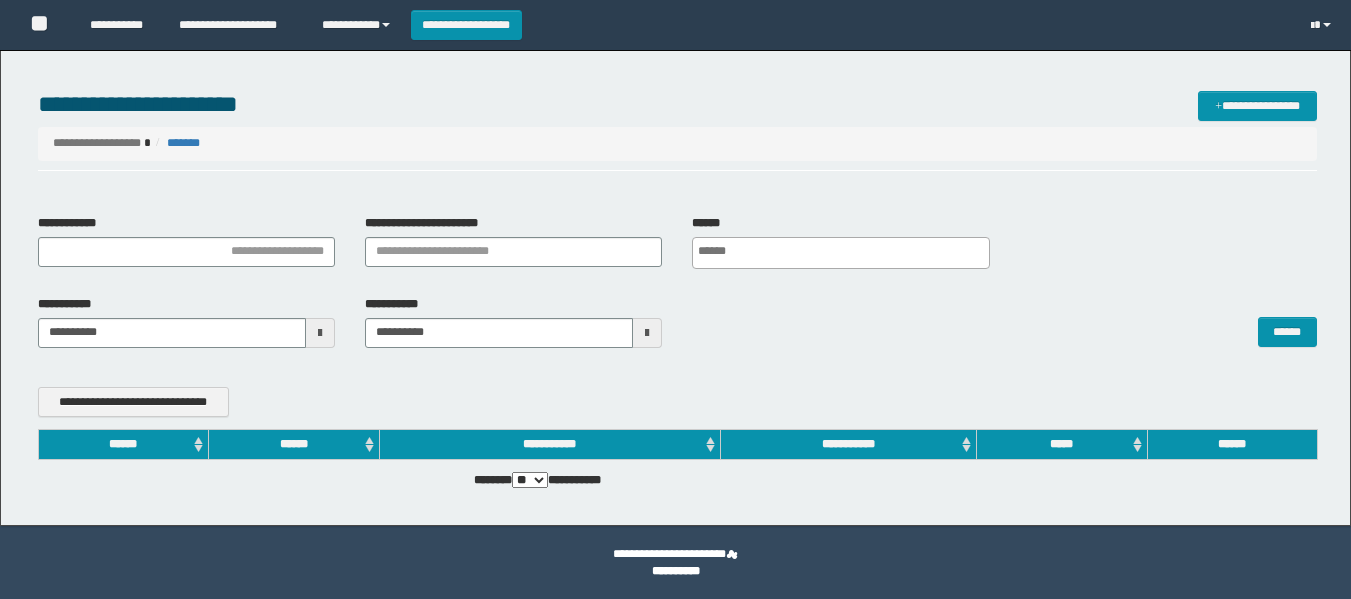scroll, scrollTop: 0, scrollLeft: 0, axis: both 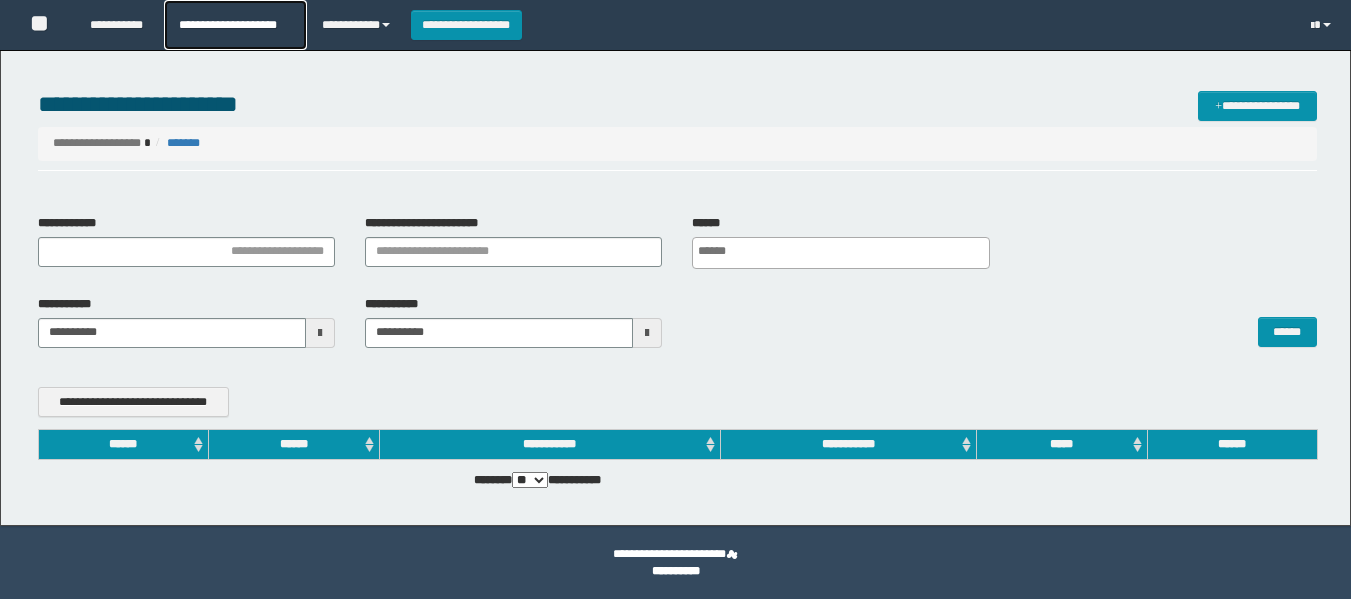 click on "**********" at bounding box center [235, 25] 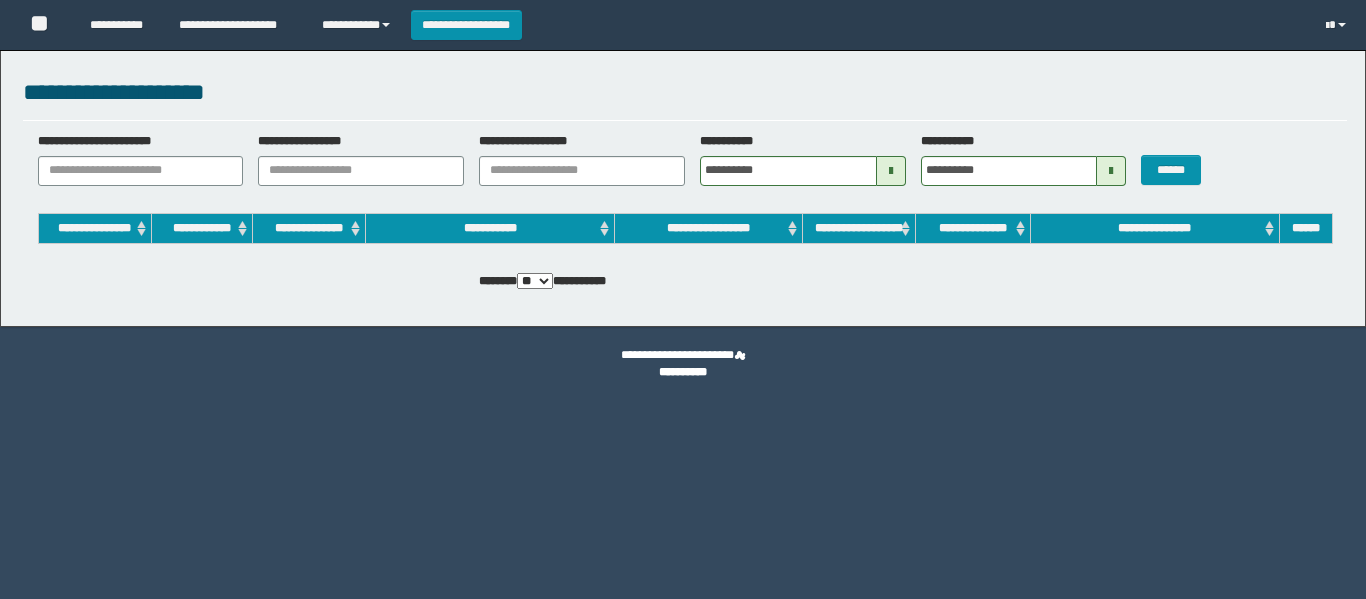 scroll, scrollTop: 0, scrollLeft: 0, axis: both 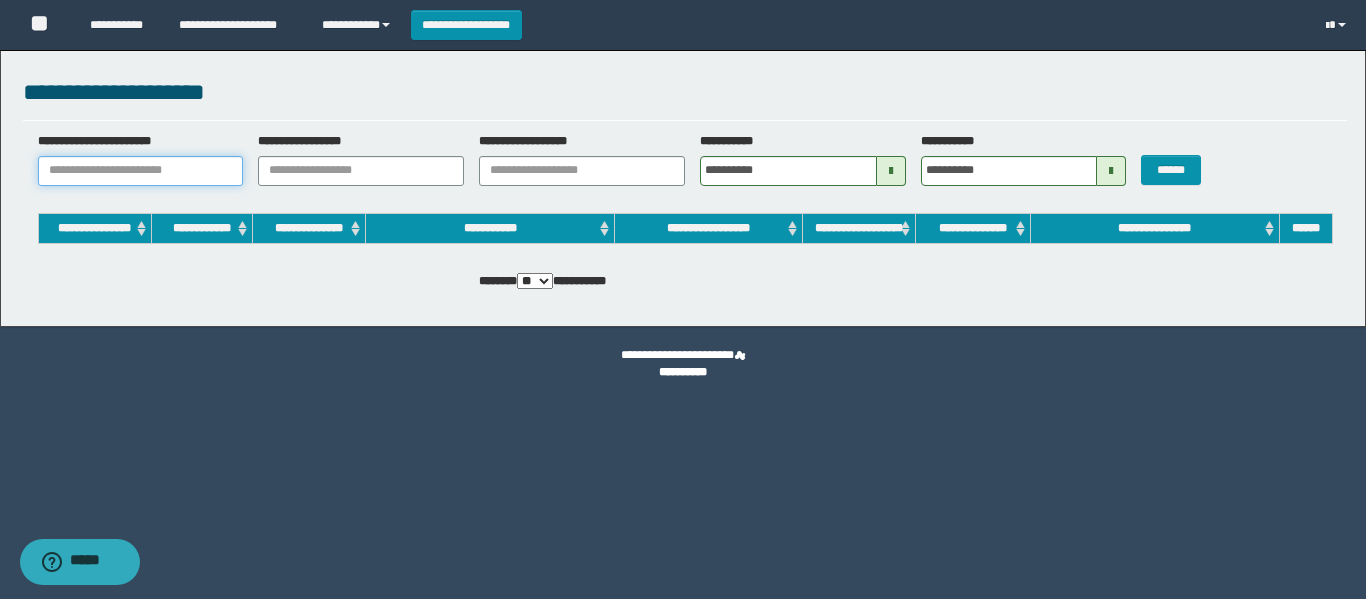 click on "**********" at bounding box center [141, 171] 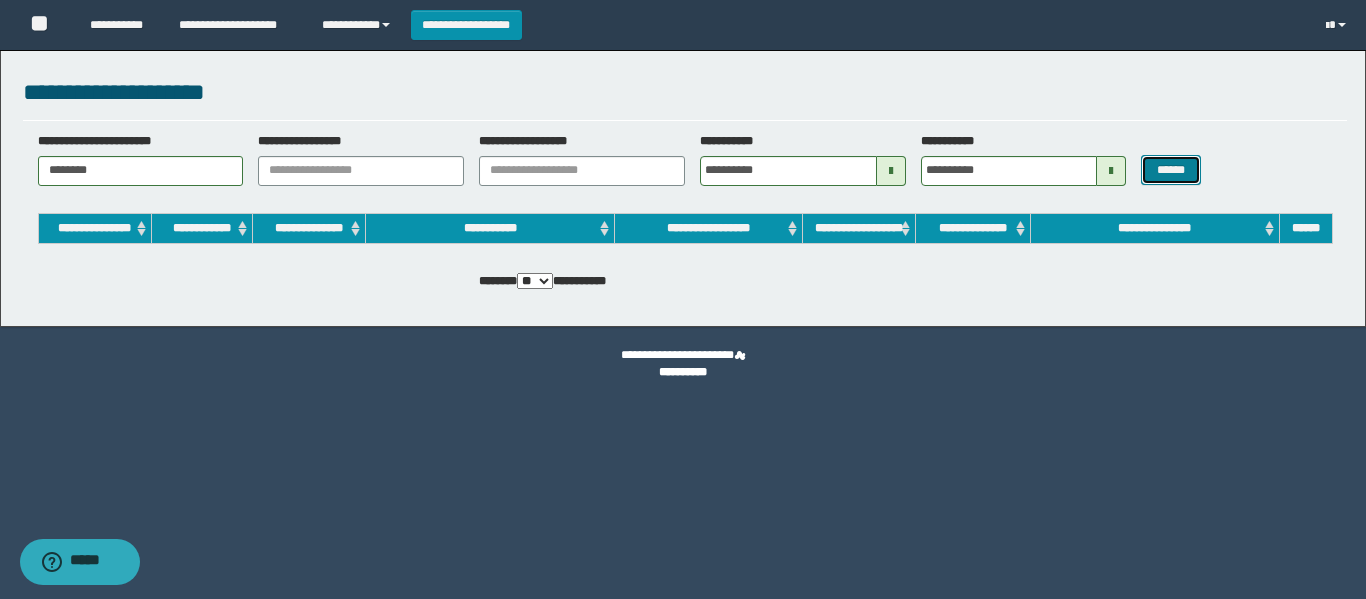 click on "******" at bounding box center [1170, 170] 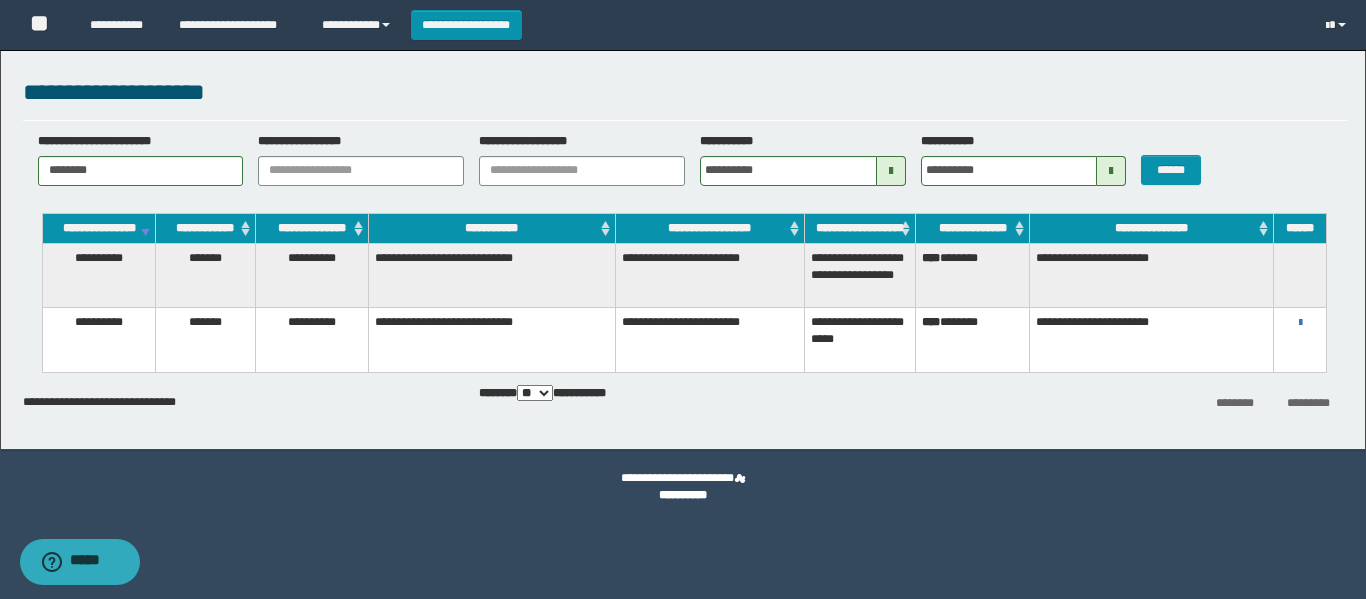 drag, startPoint x: 1152, startPoint y: 291, endPoint x: 1095, endPoint y: 281, distance: 57.870544 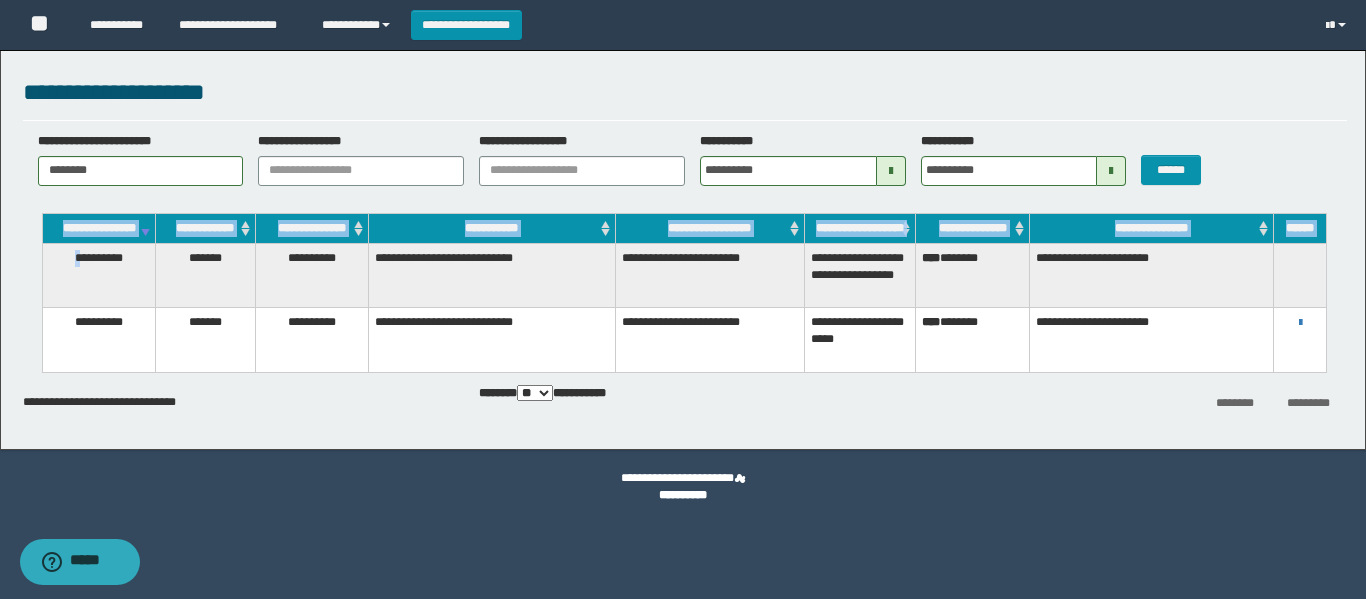 drag, startPoint x: 73, startPoint y: 270, endPoint x: 1365, endPoint y: 291, distance: 1292.1707 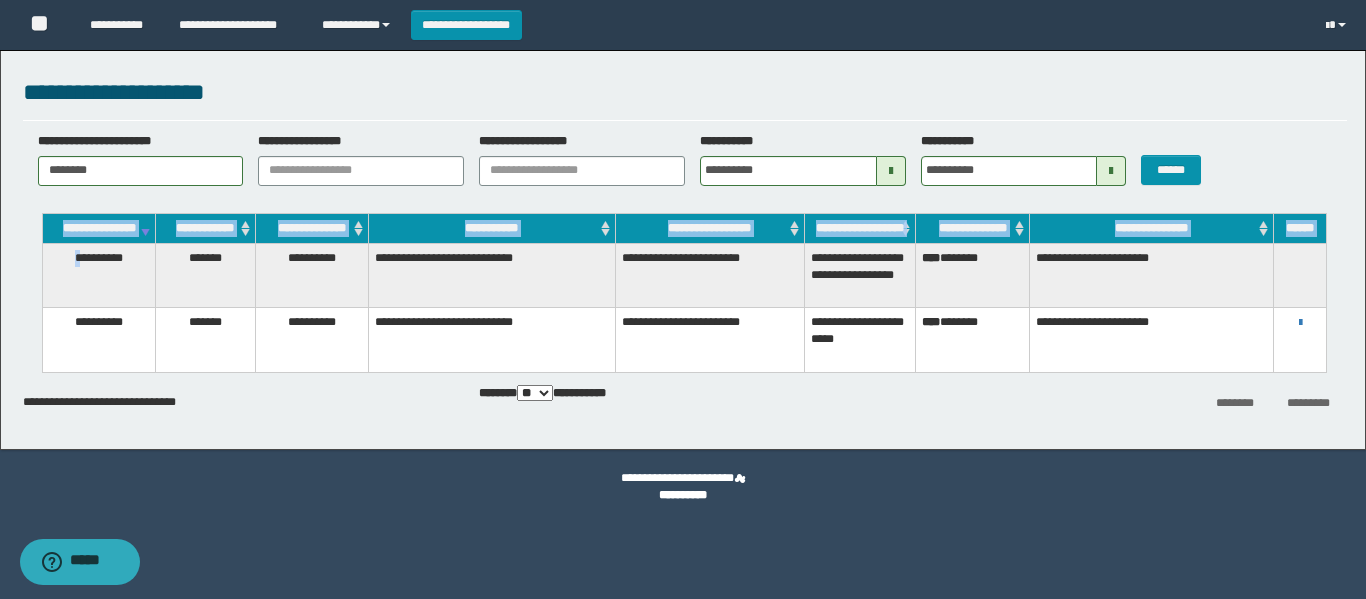 drag, startPoint x: 1246, startPoint y: 294, endPoint x: 986, endPoint y: 300, distance: 260.0692 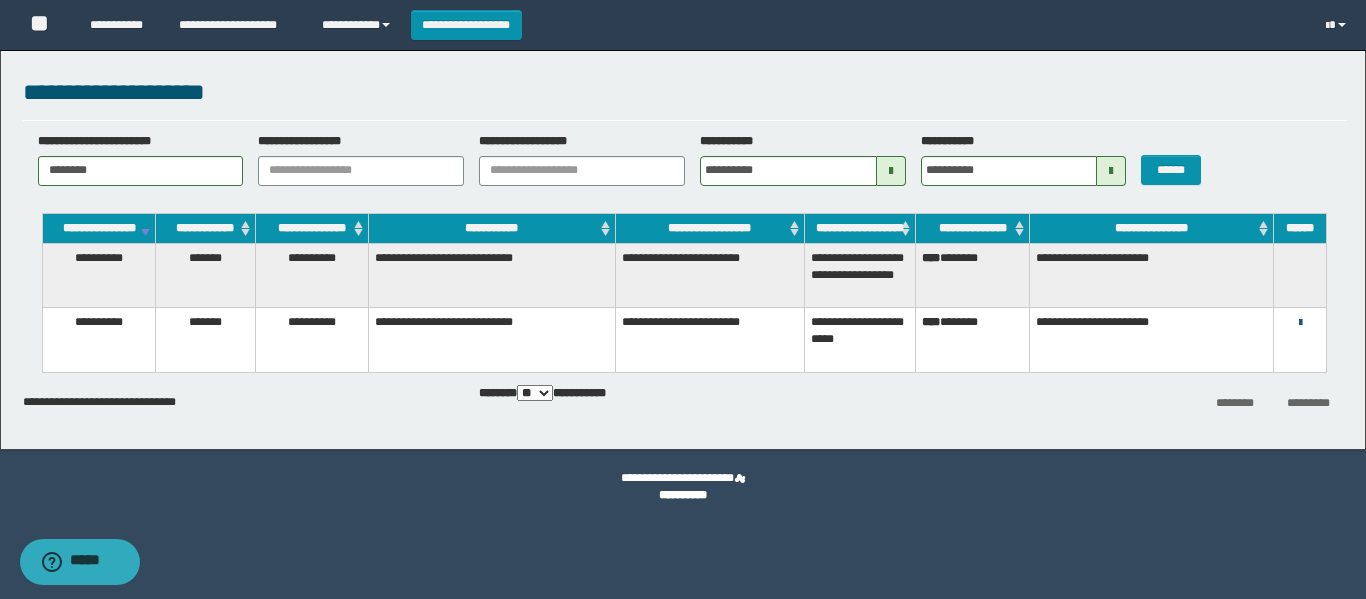 click at bounding box center [1300, 323] 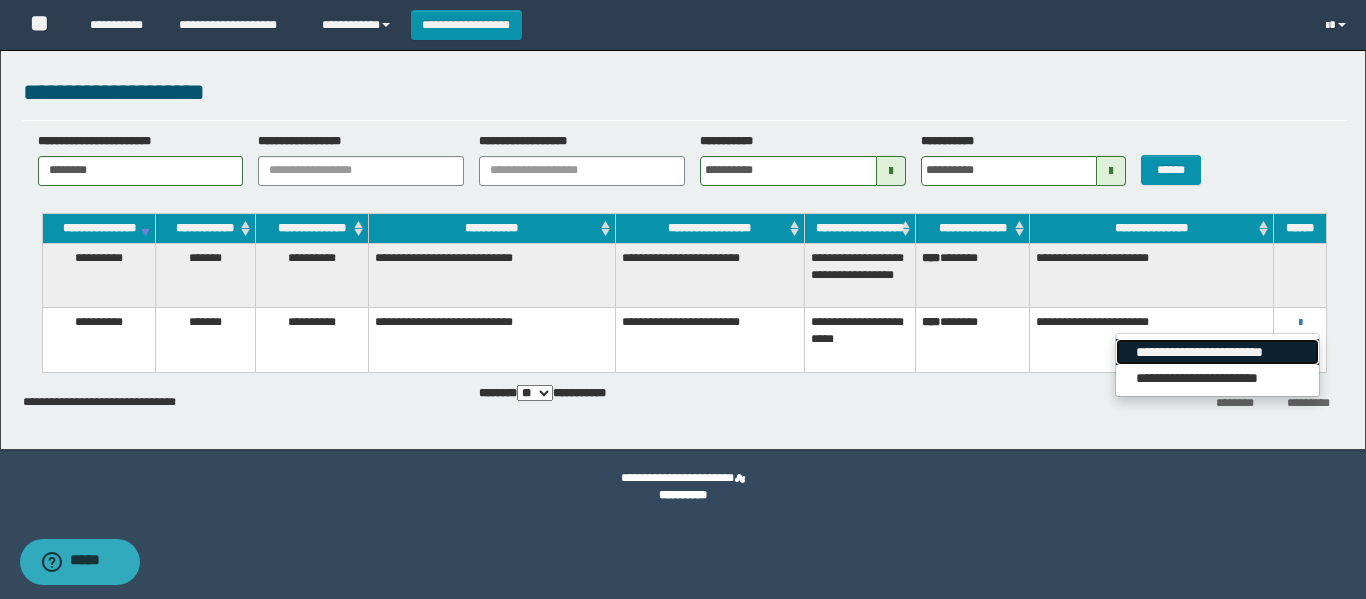 click on "**********" at bounding box center (1217, 352) 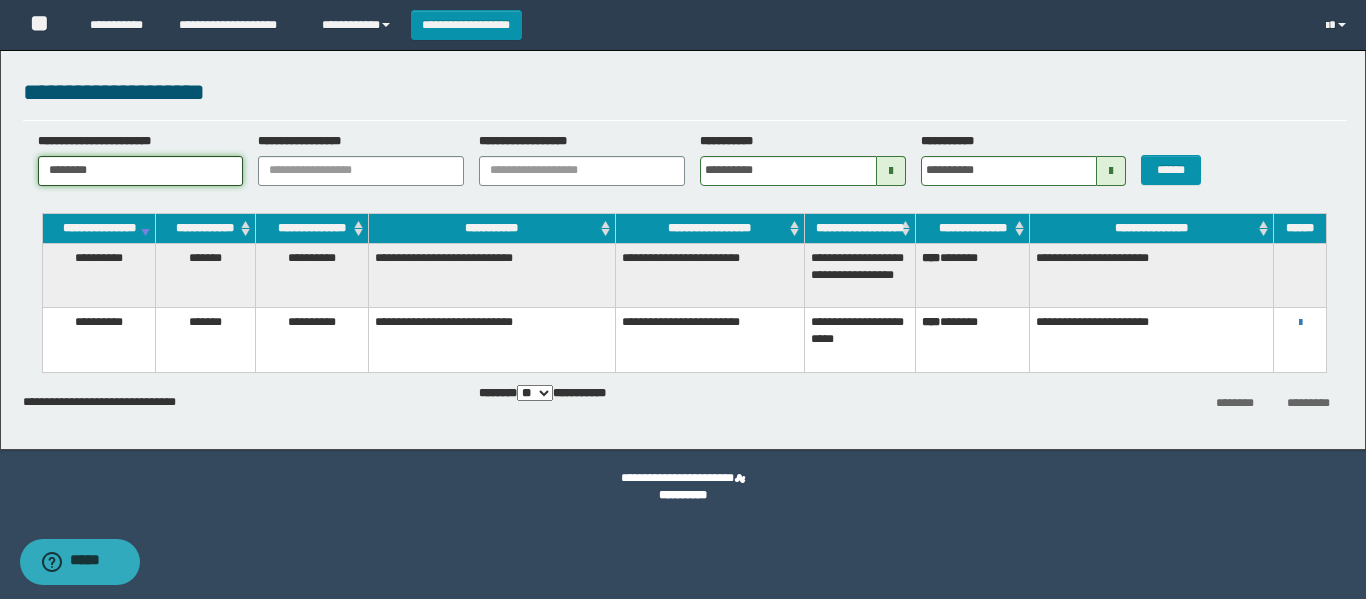 drag, startPoint x: 141, startPoint y: 168, endPoint x: -57, endPoint y: 162, distance: 198.09088 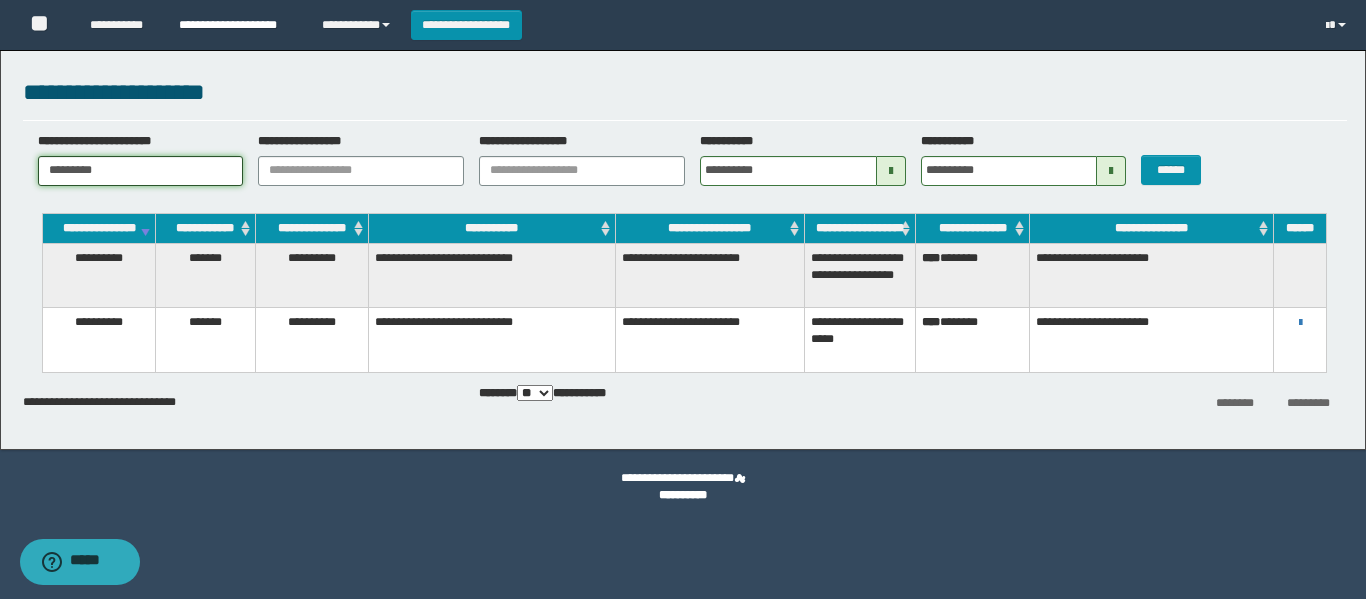 type on "********" 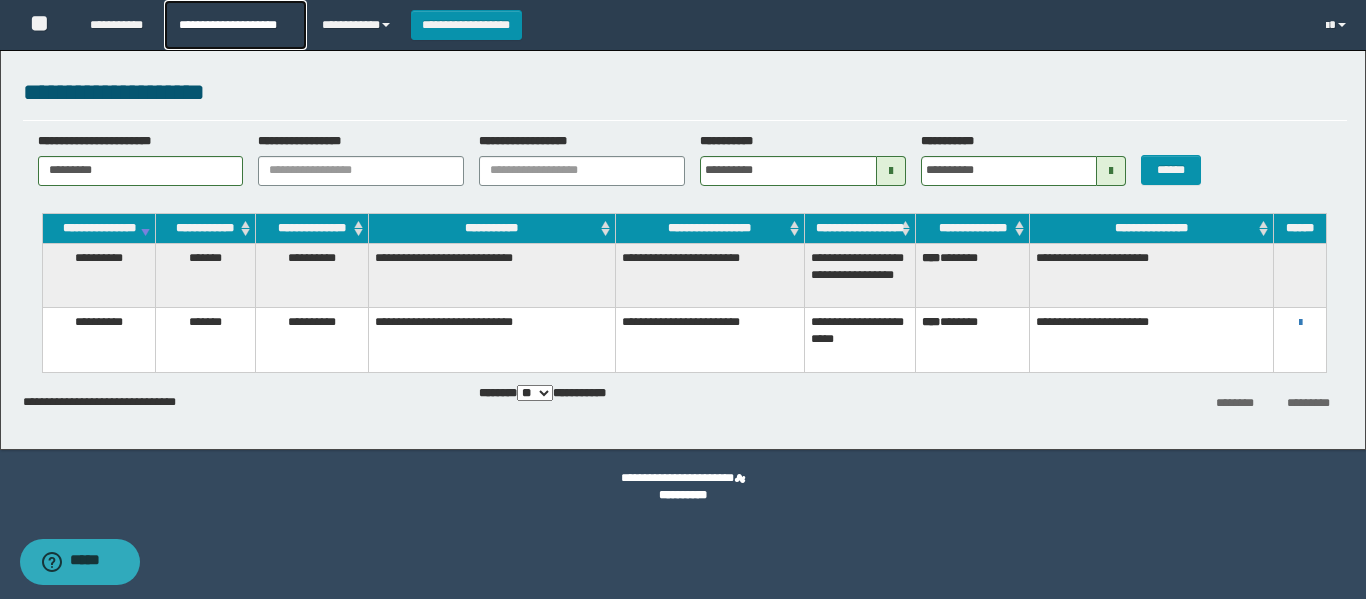 click on "**********" at bounding box center [235, 25] 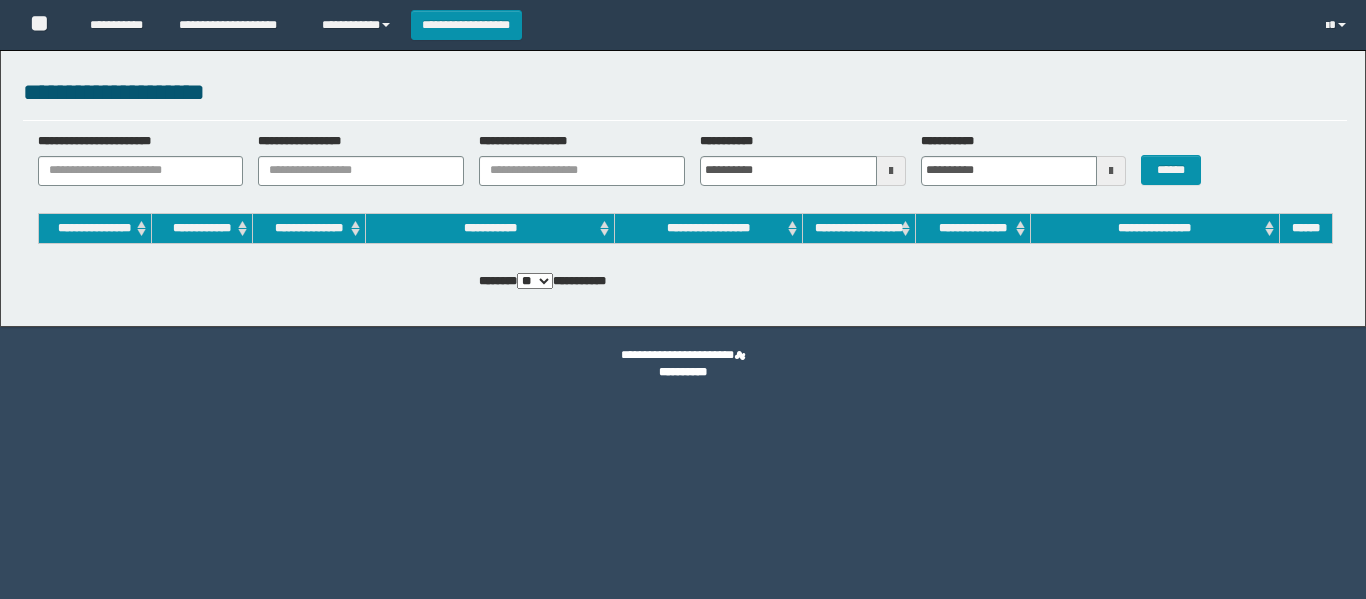 scroll, scrollTop: 0, scrollLeft: 0, axis: both 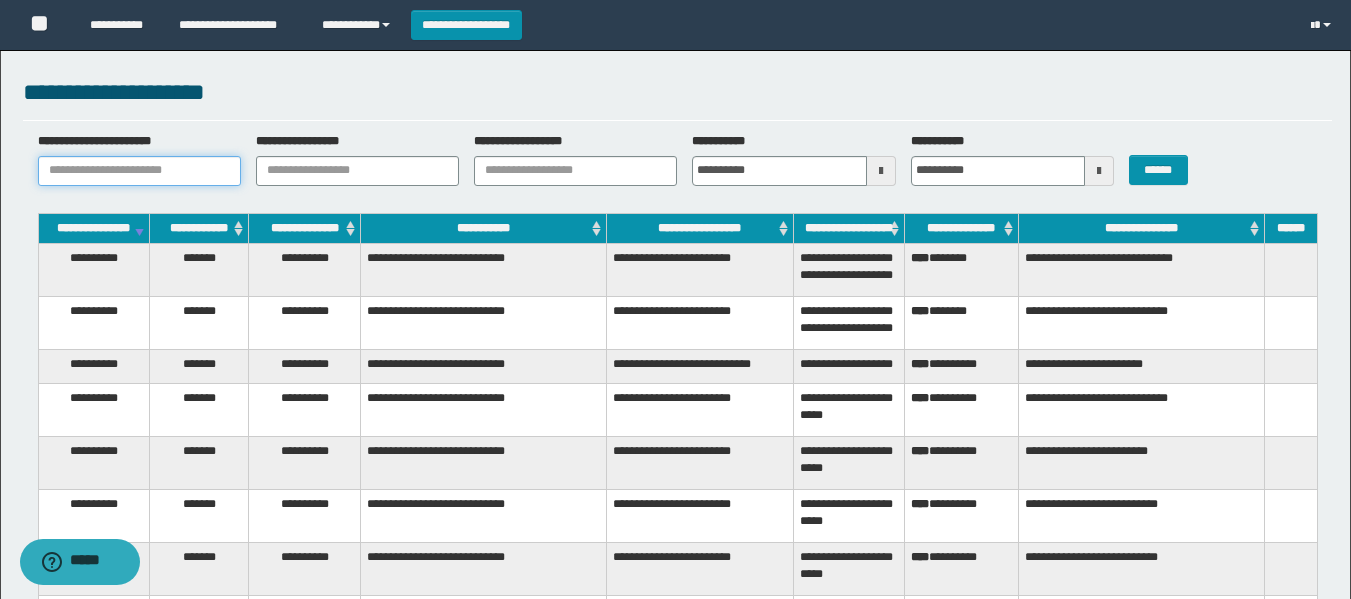 click on "**********" at bounding box center (139, 171) 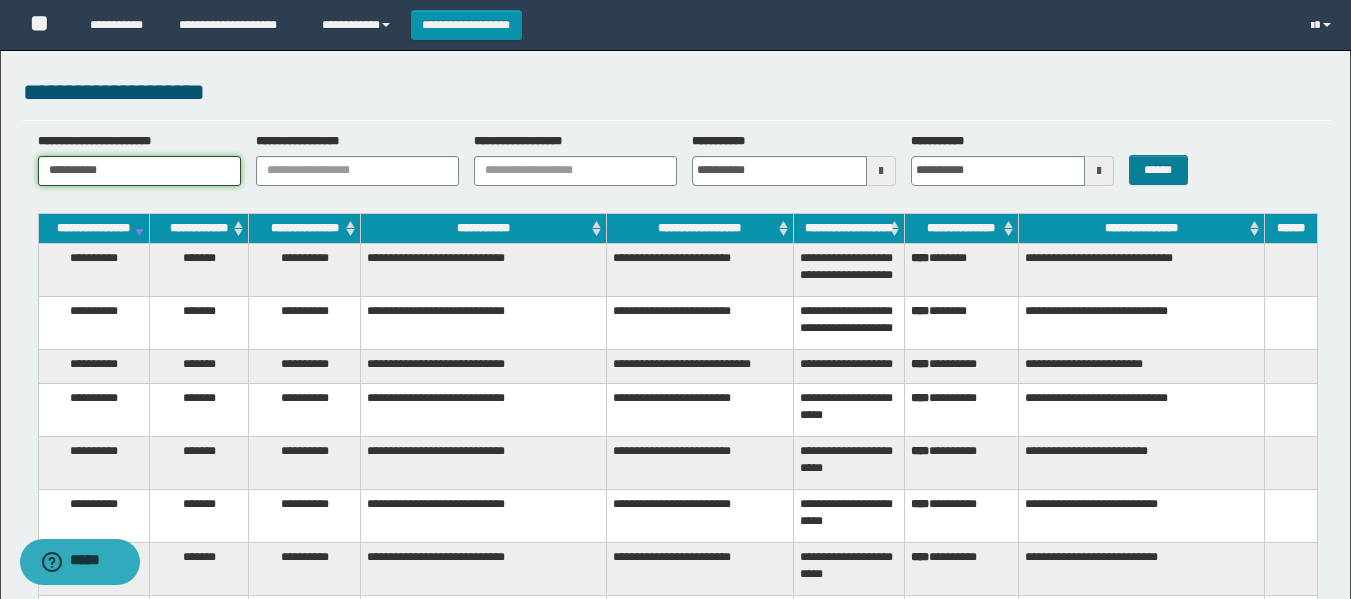 type on "**********" 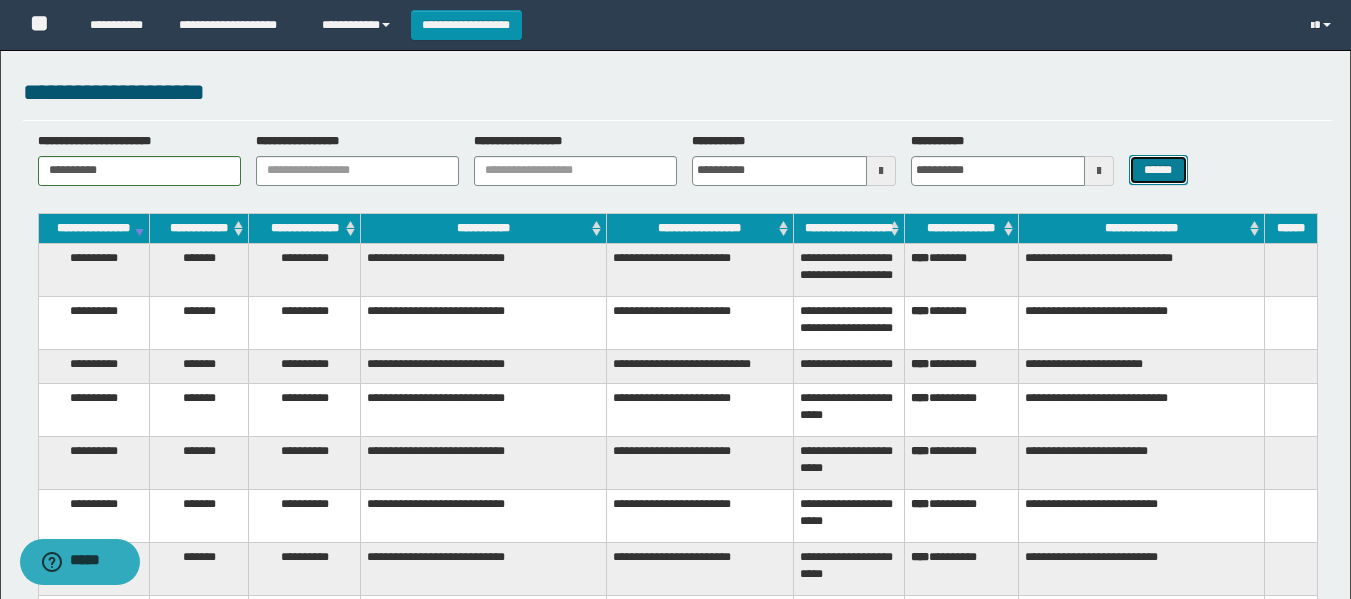 click on "******" at bounding box center (1158, 170) 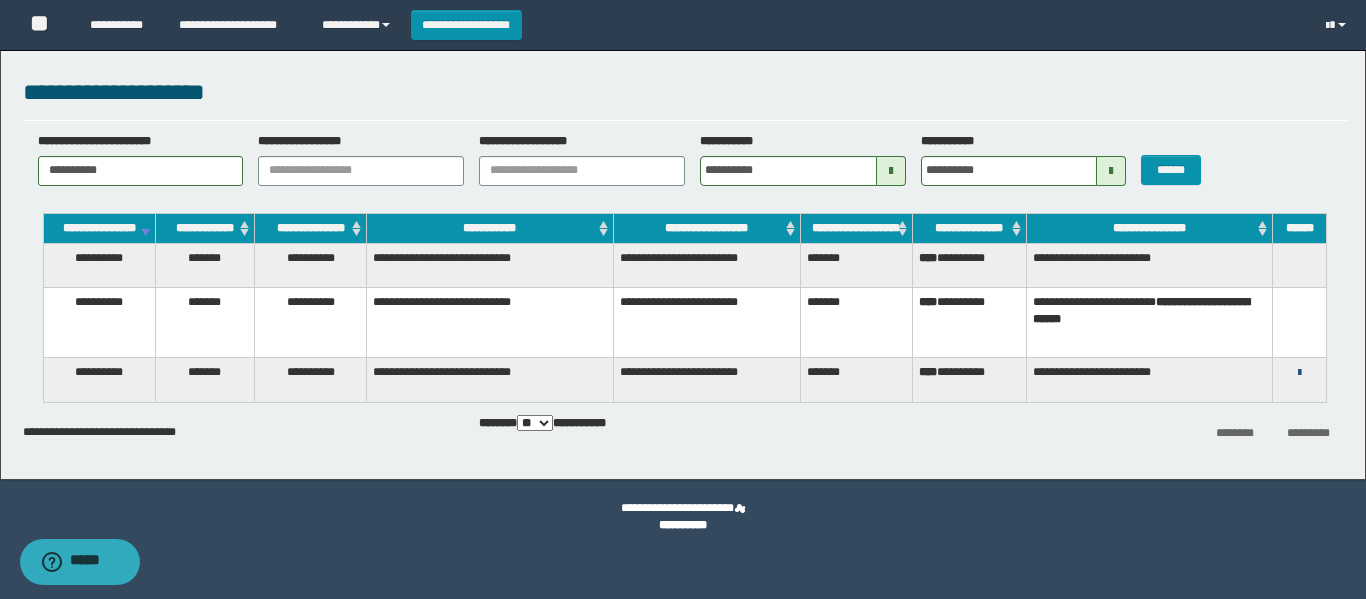 click at bounding box center [1299, 373] 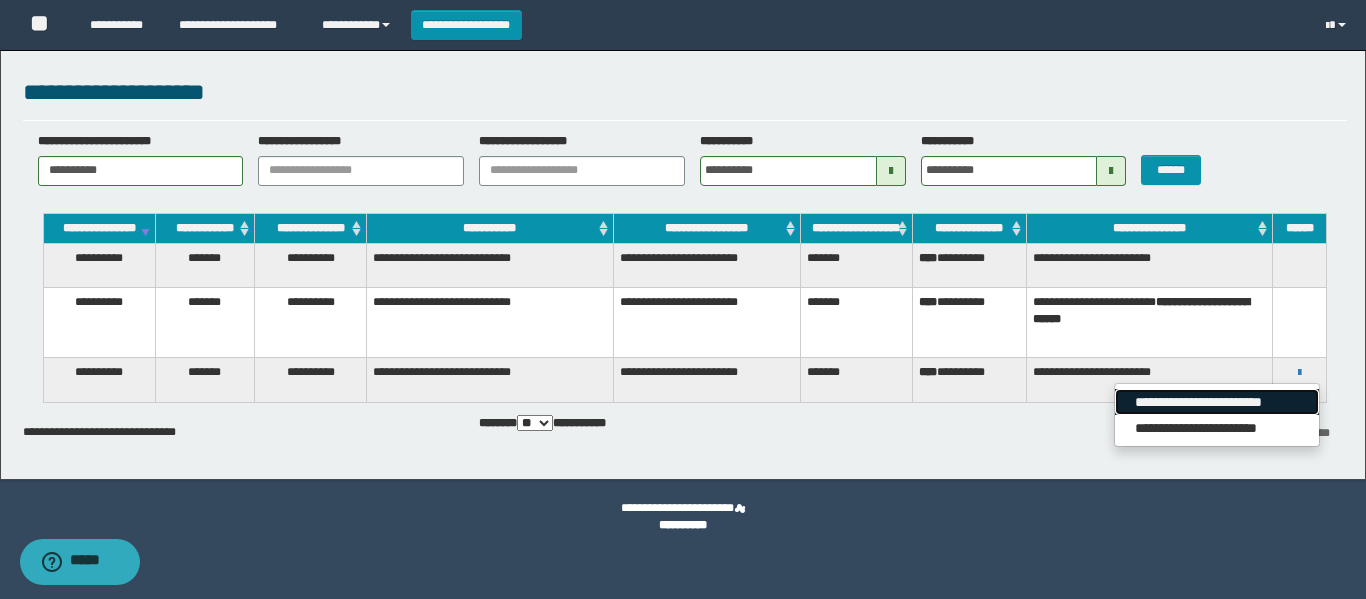 click on "**********" at bounding box center [1216, 402] 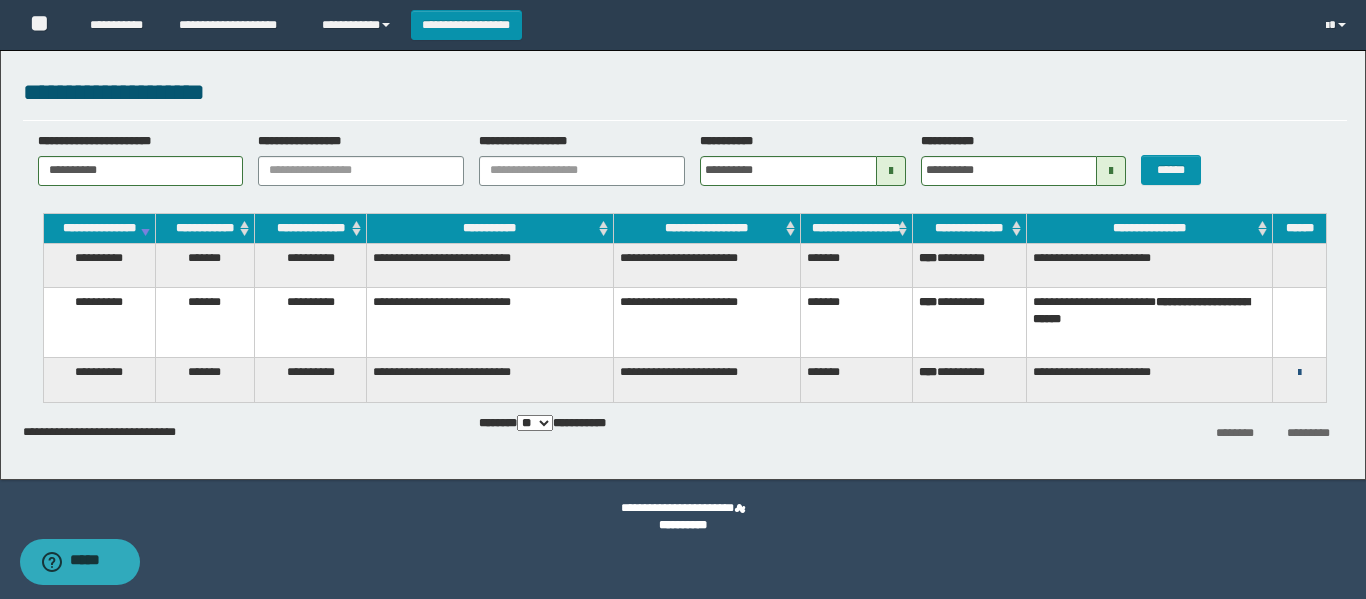 click at bounding box center [1299, 373] 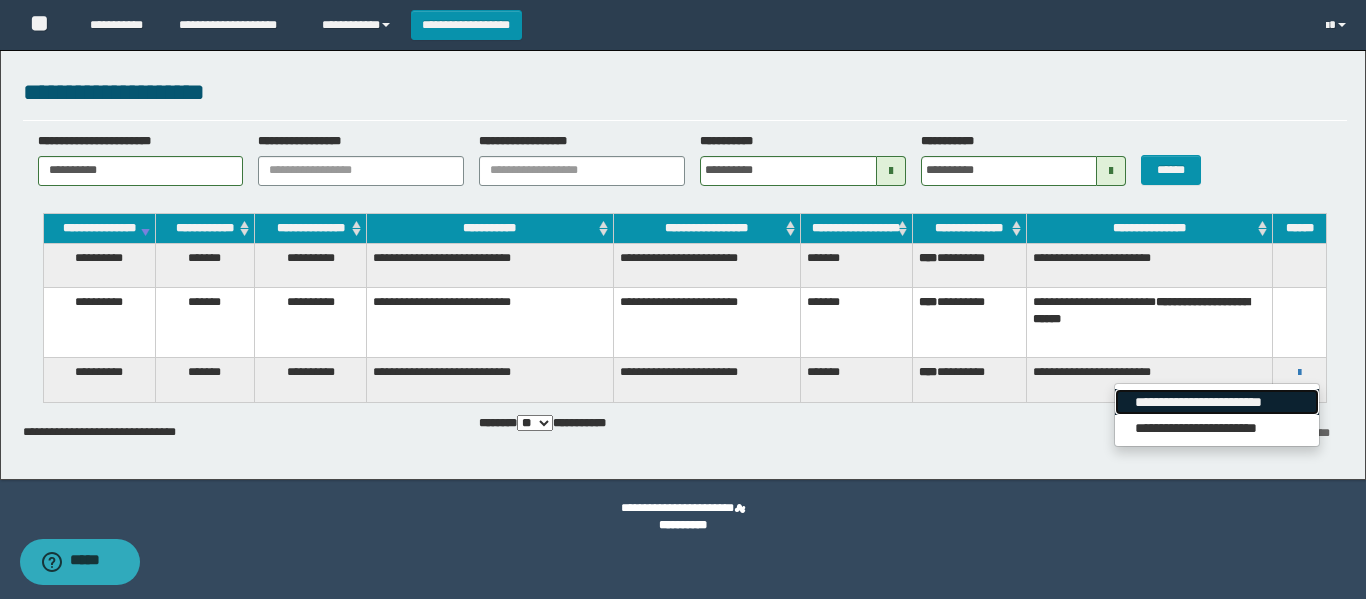 click on "**********" at bounding box center (1216, 402) 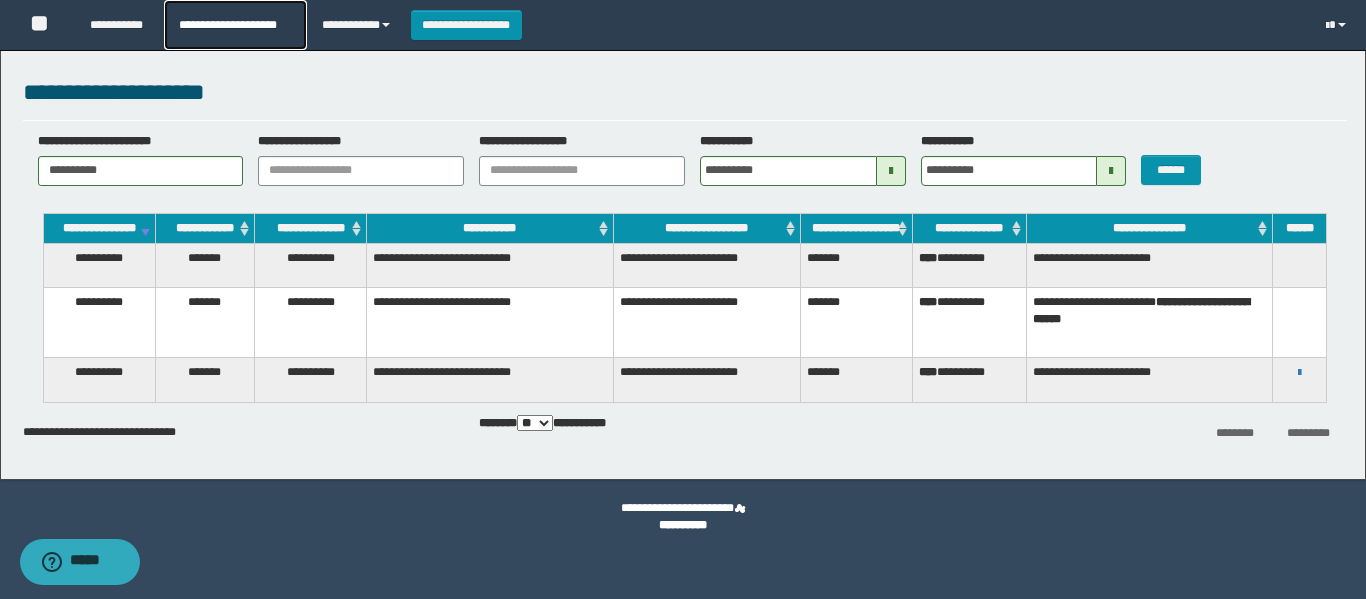 click on "**********" at bounding box center (235, 25) 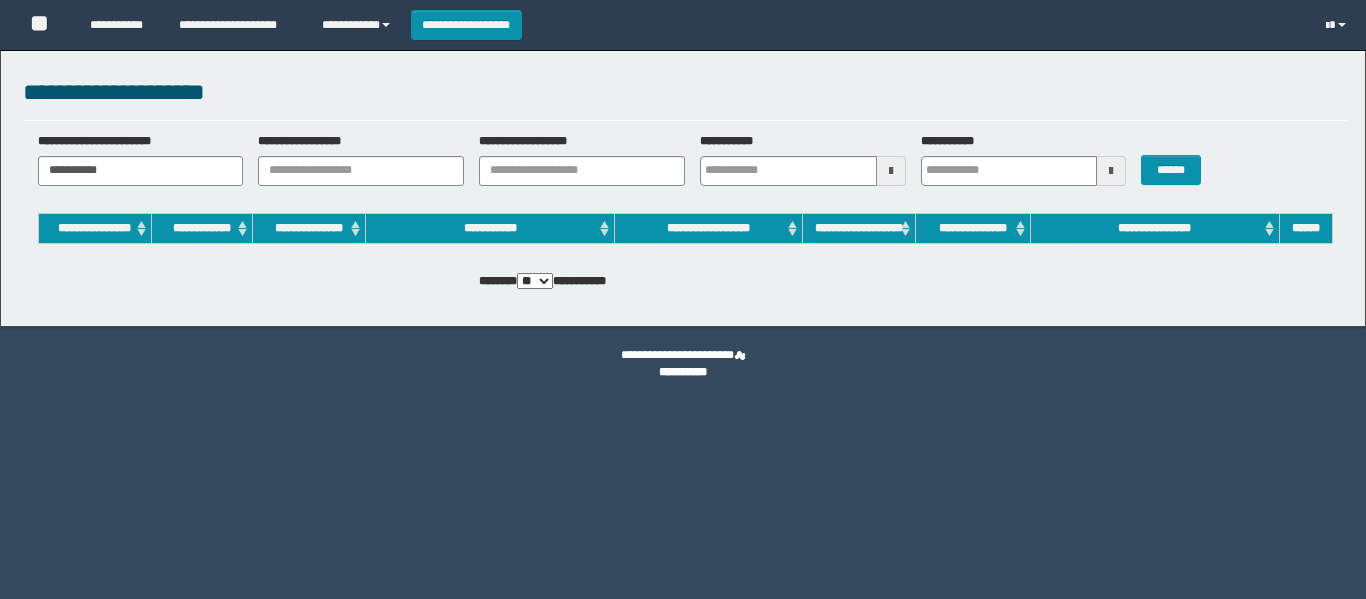 scroll, scrollTop: 0, scrollLeft: 0, axis: both 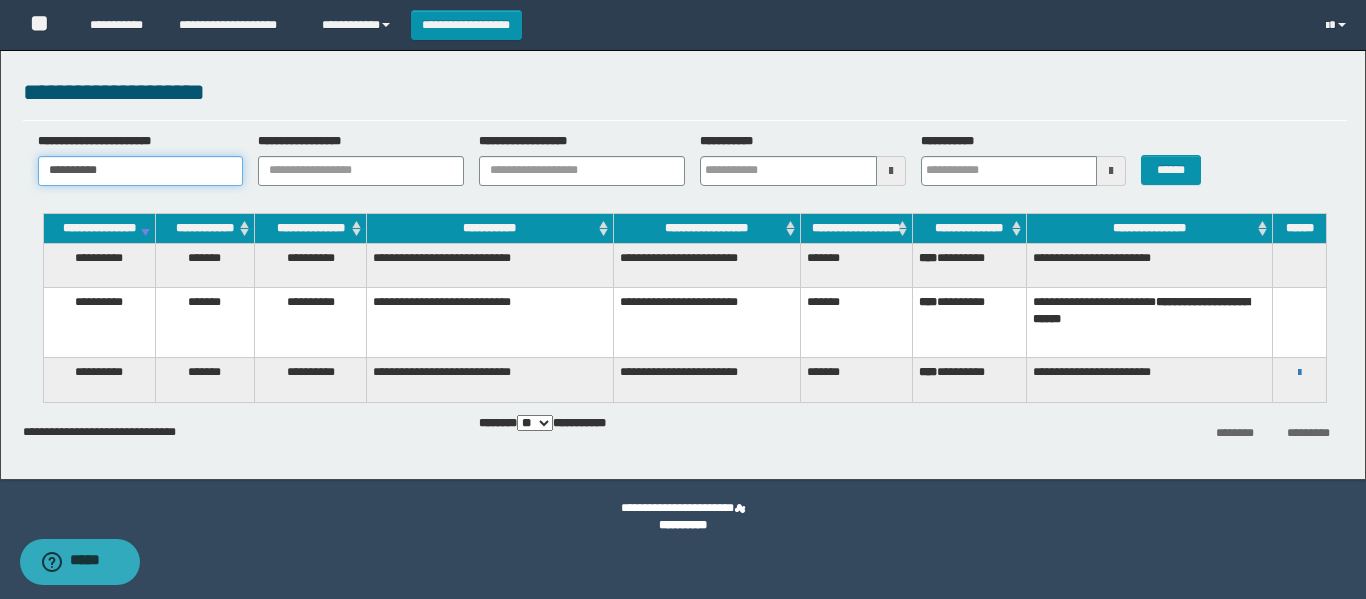 click on "**********" at bounding box center [141, 171] 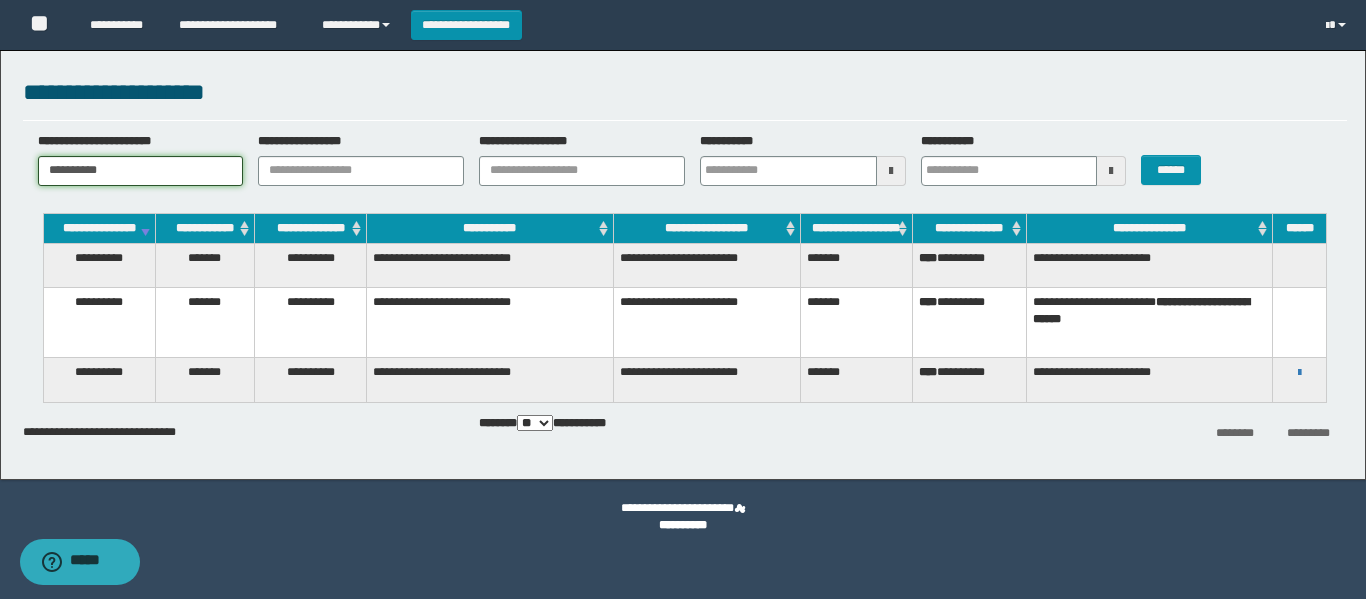 click on "**********" at bounding box center (141, 171) 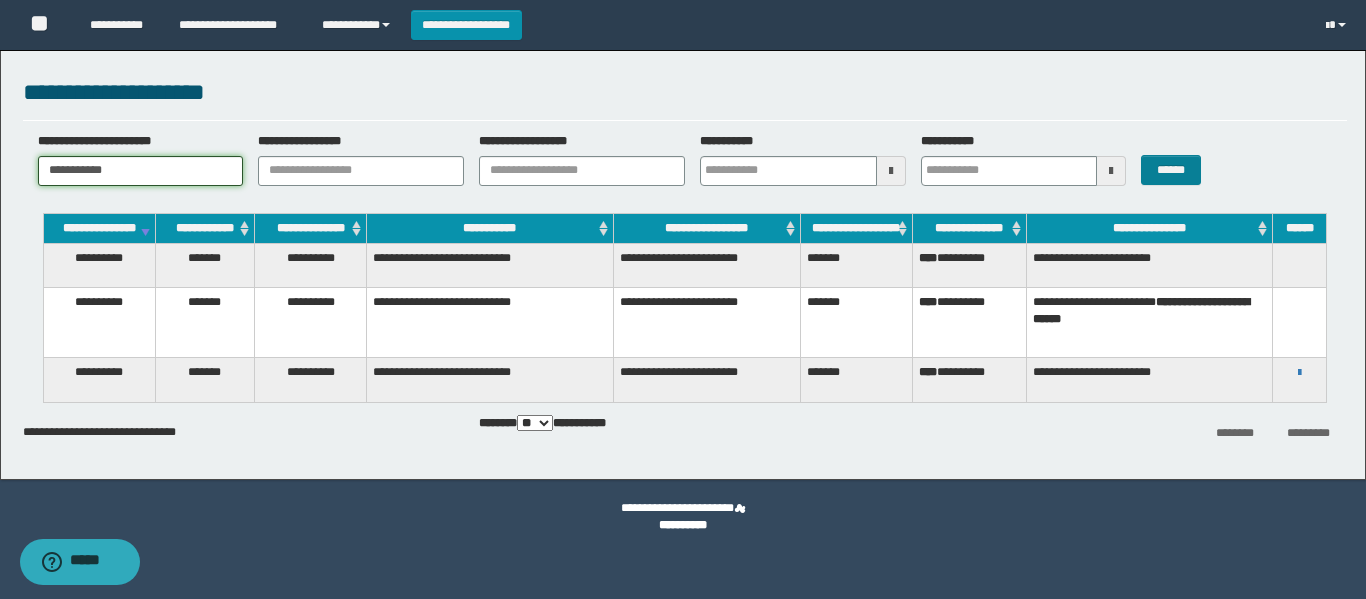 type on "**********" 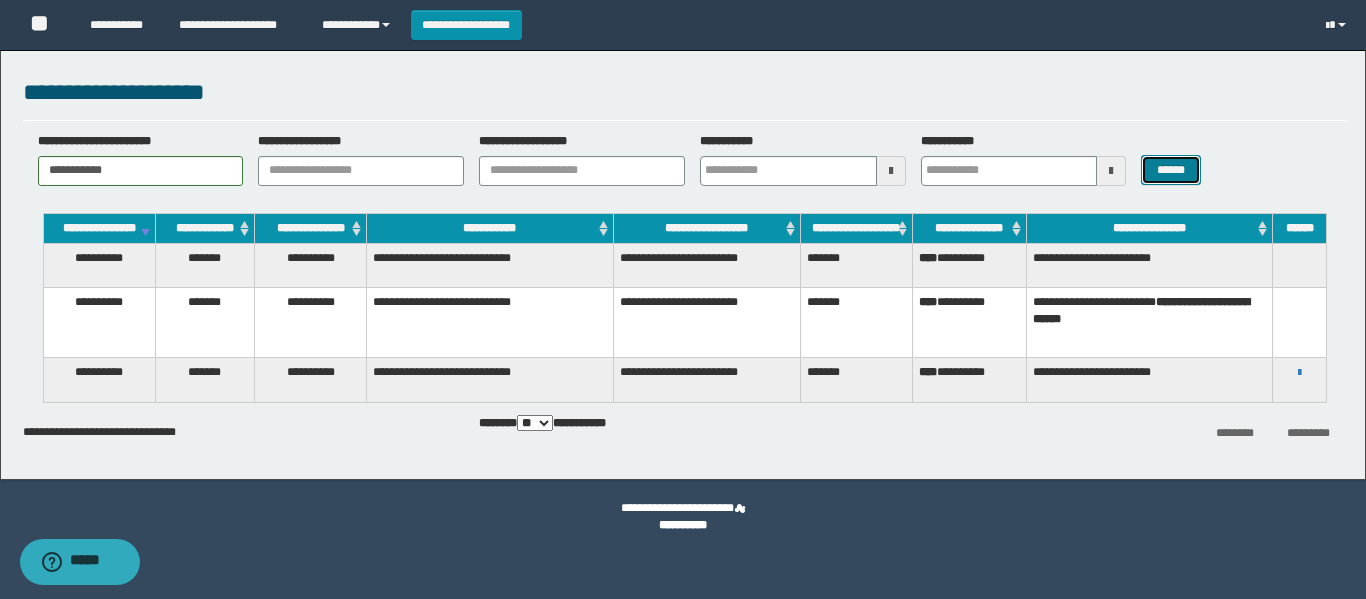 click on "******" at bounding box center (1170, 170) 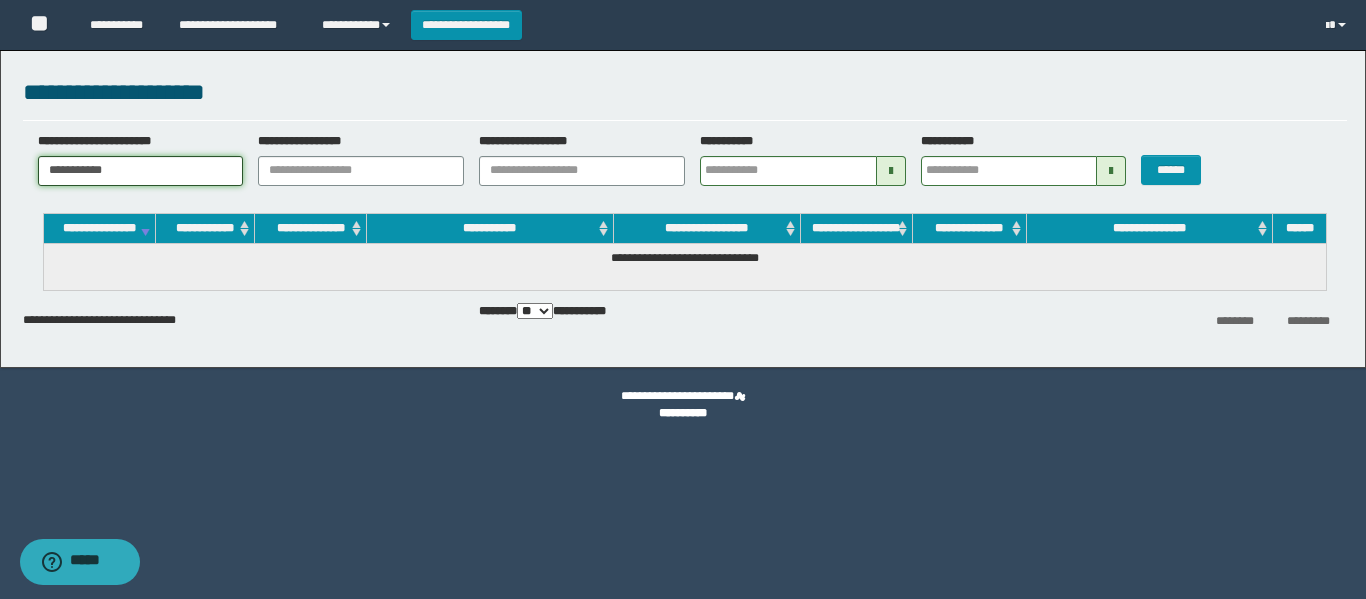 click on "**********" at bounding box center [141, 171] 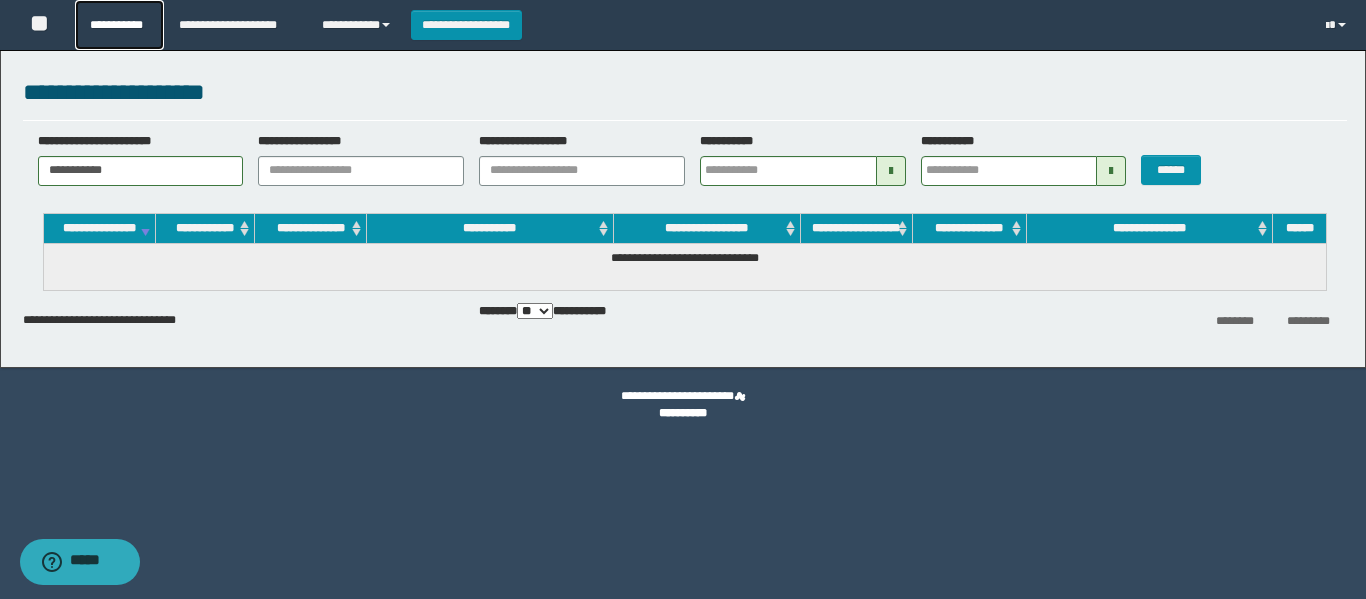 click on "**********" at bounding box center [119, 25] 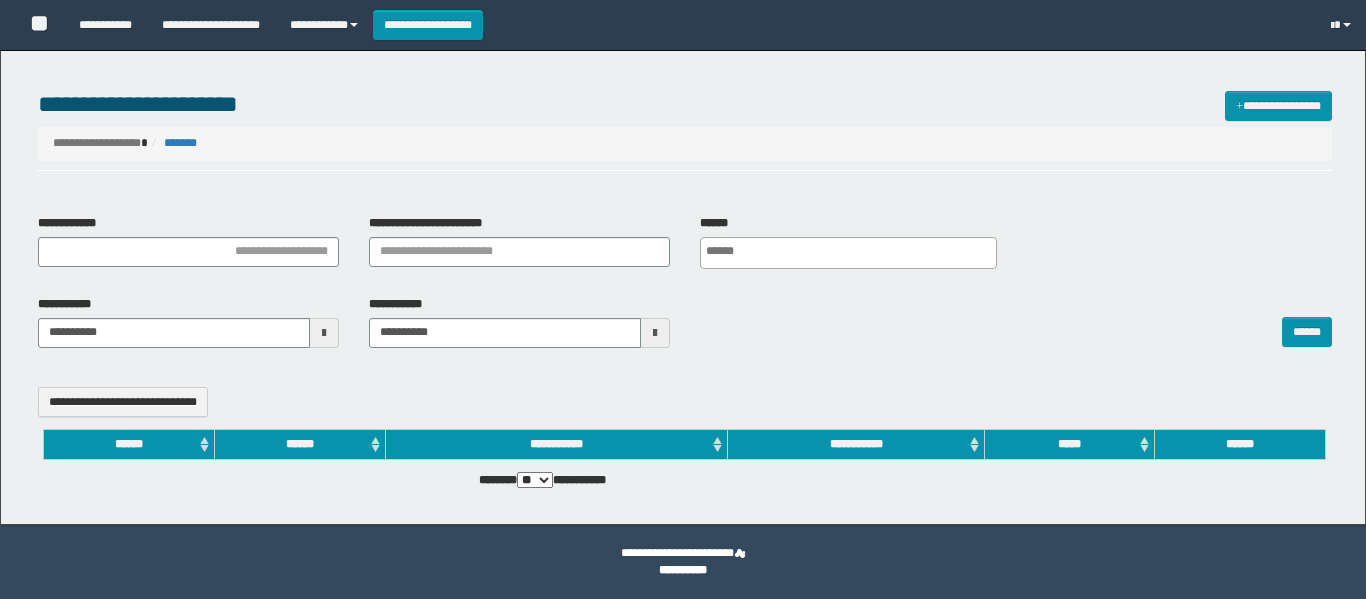 select 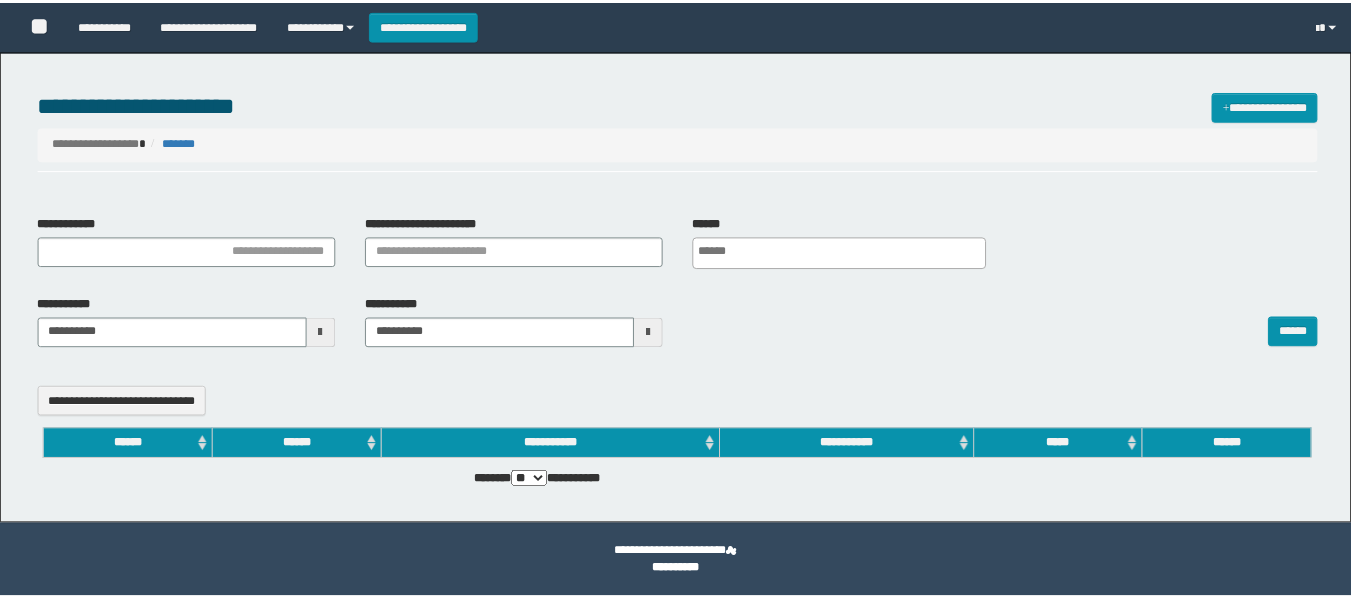 scroll, scrollTop: 0, scrollLeft: 0, axis: both 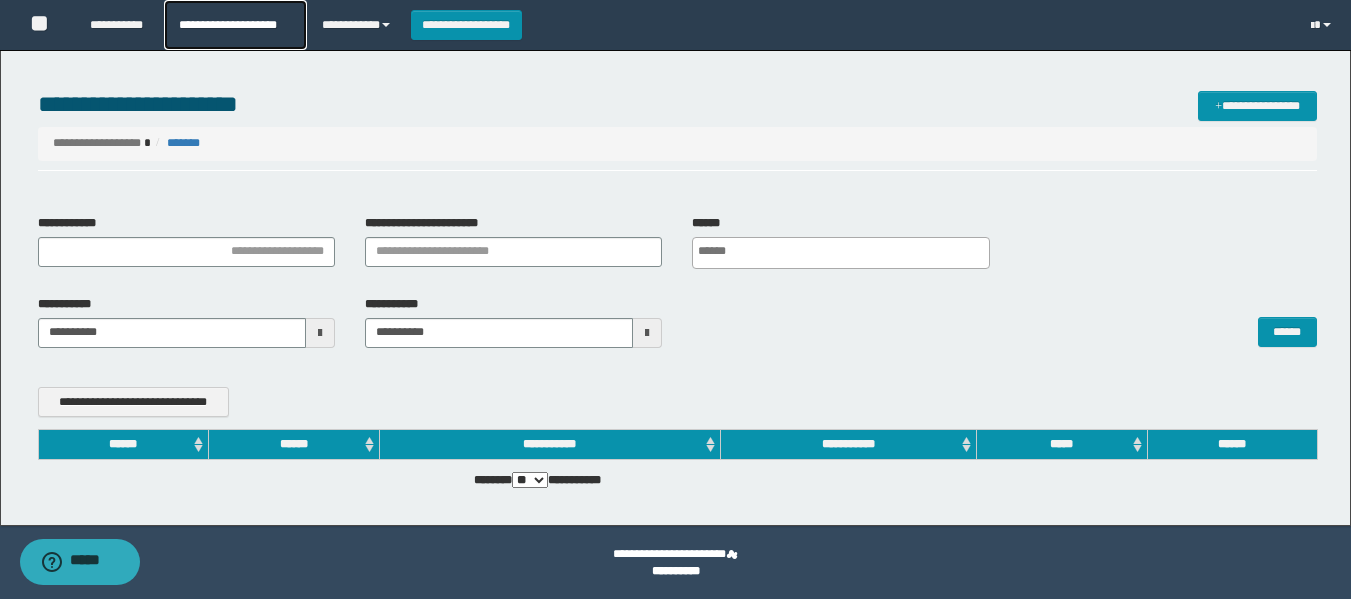 click on "**********" at bounding box center (235, 25) 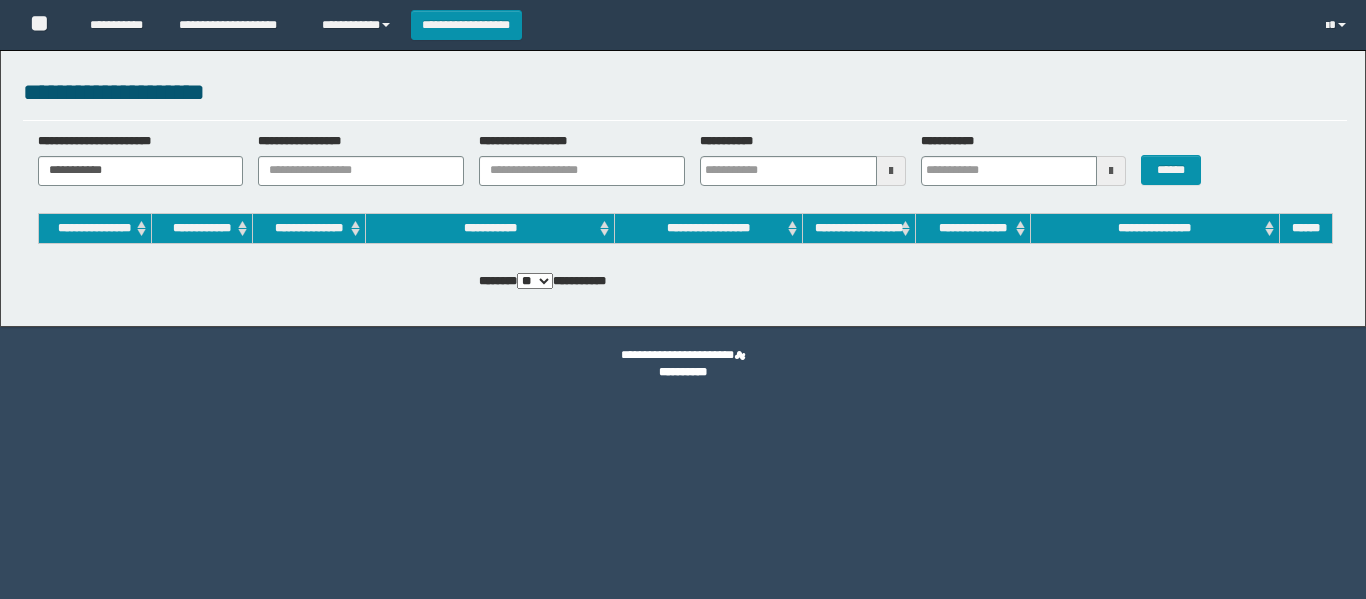 scroll, scrollTop: 0, scrollLeft: 0, axis: both 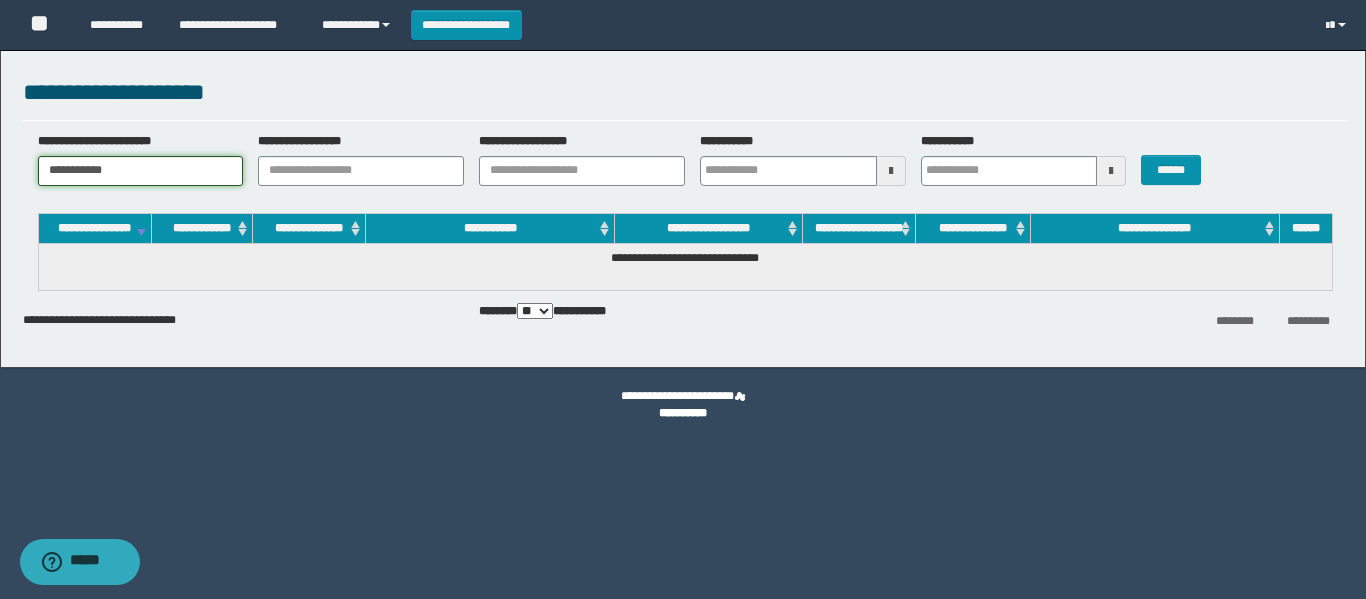 drag, startPoint x: 132, startPoint y: 178, endPoint x: 14, endPoint y: 178, distance: 118 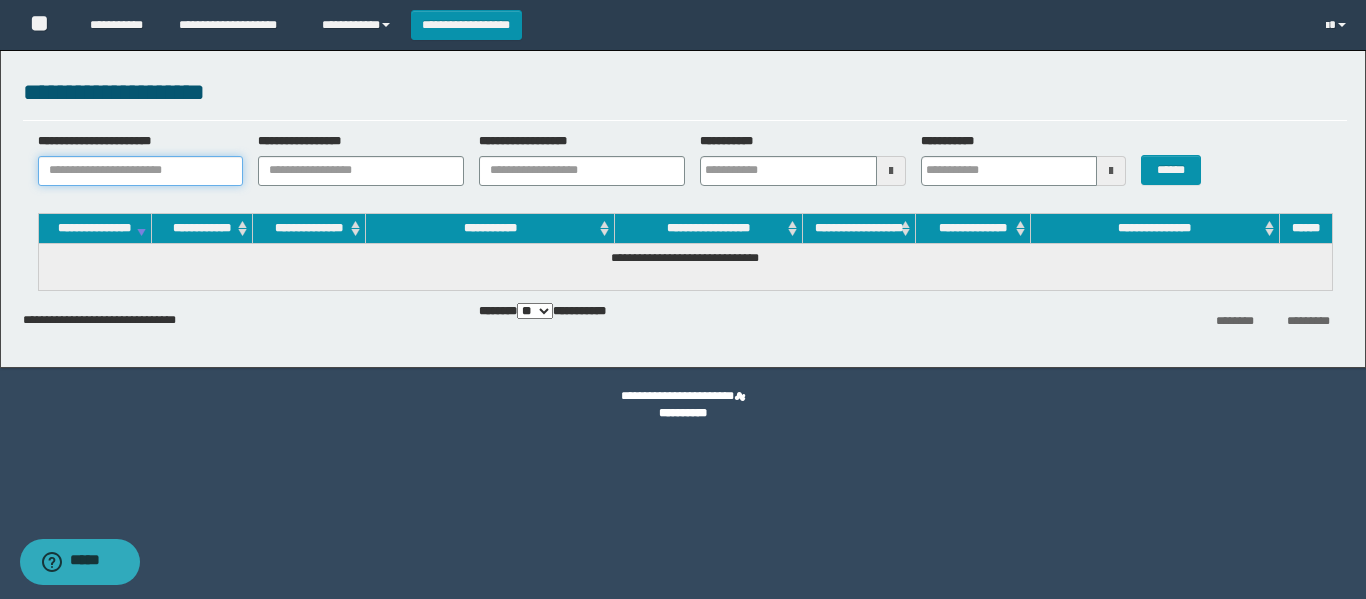 click on "**********" at bounding box center [141, 171] 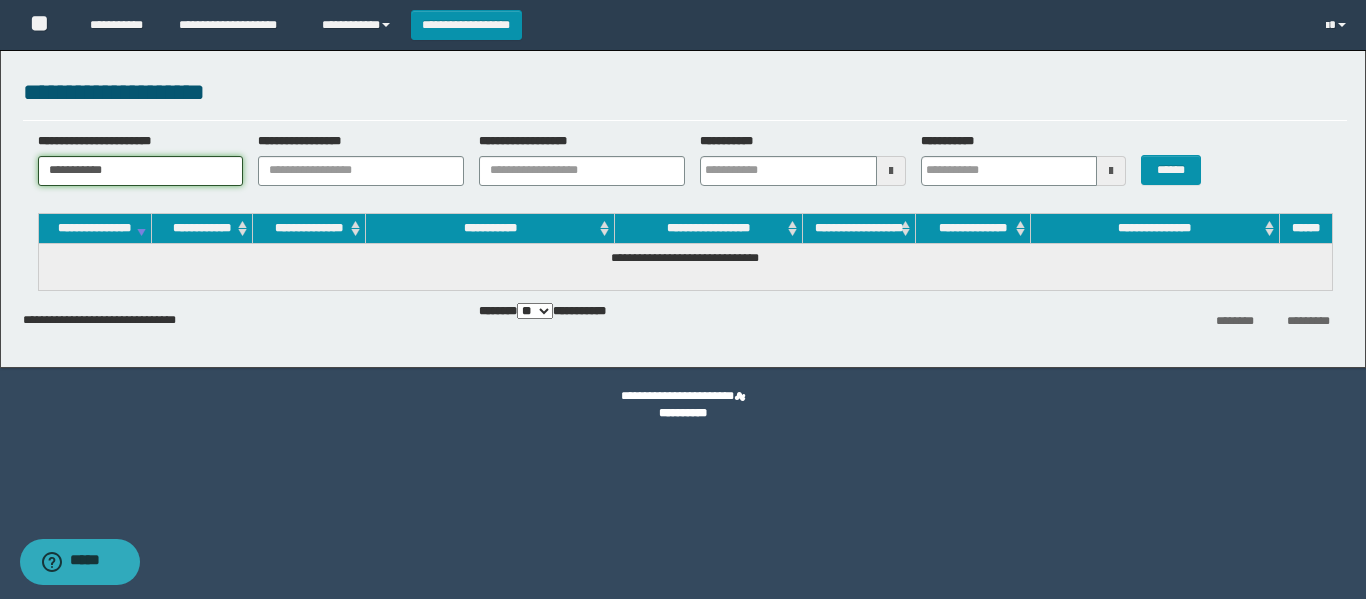 click on "**********" at bounding box center [141, 171] 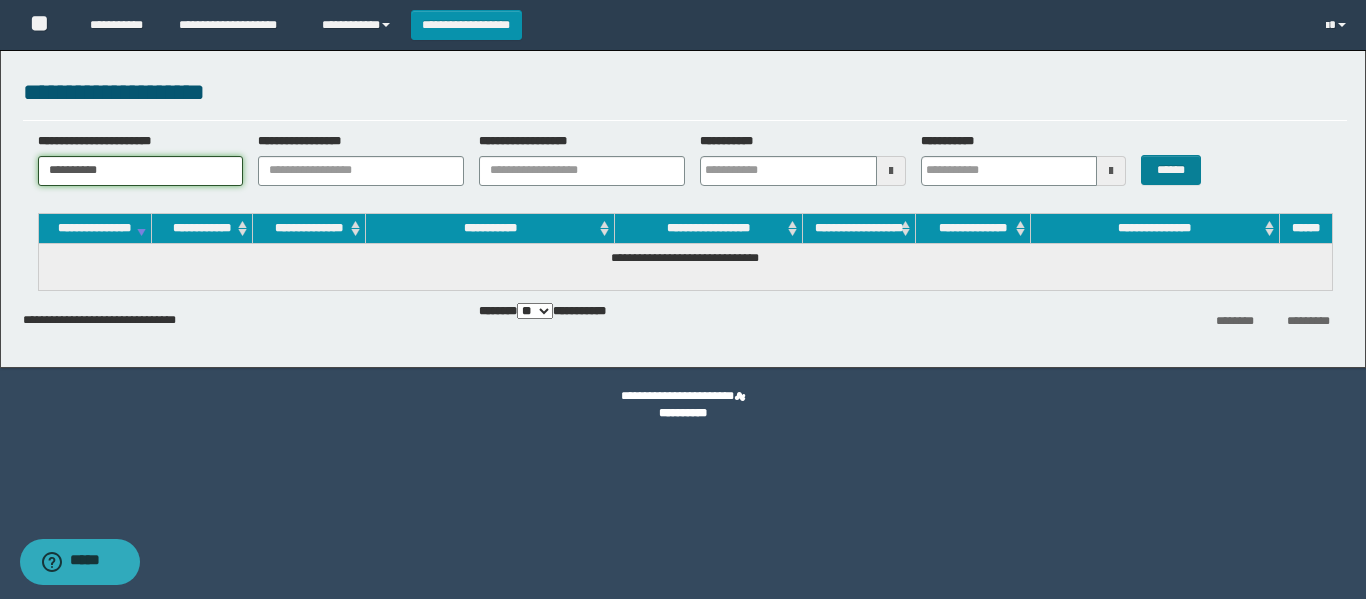 type on "**********" 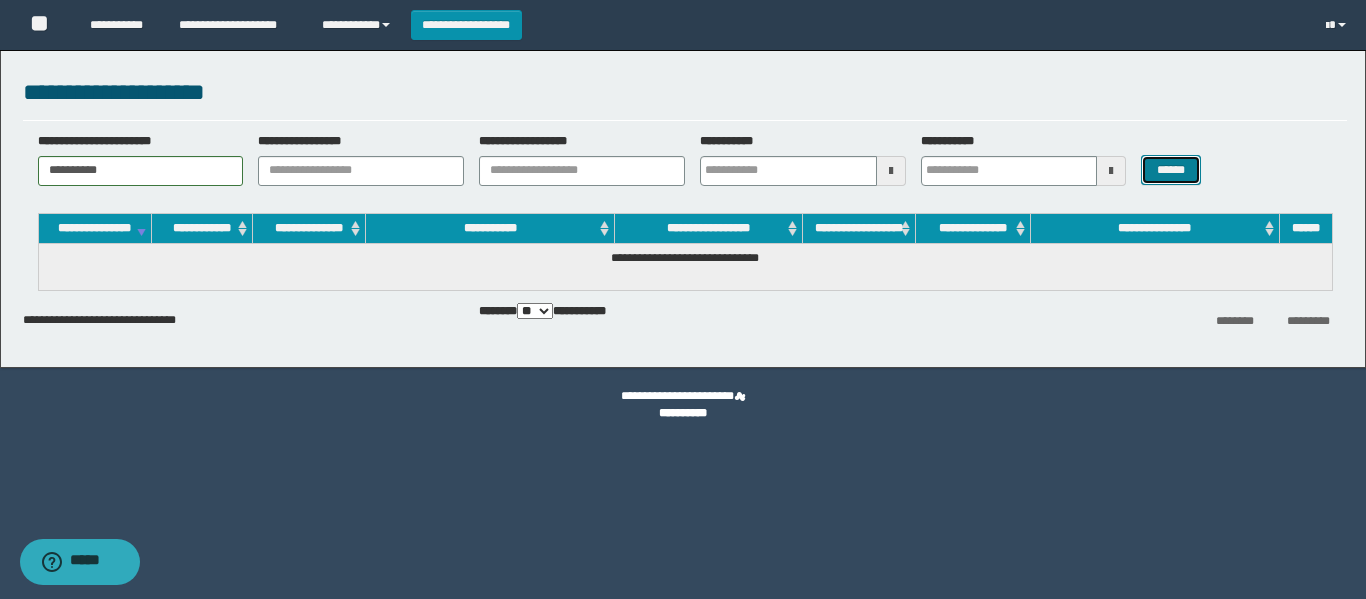 click on "******" at bounding box center [1170, 170] 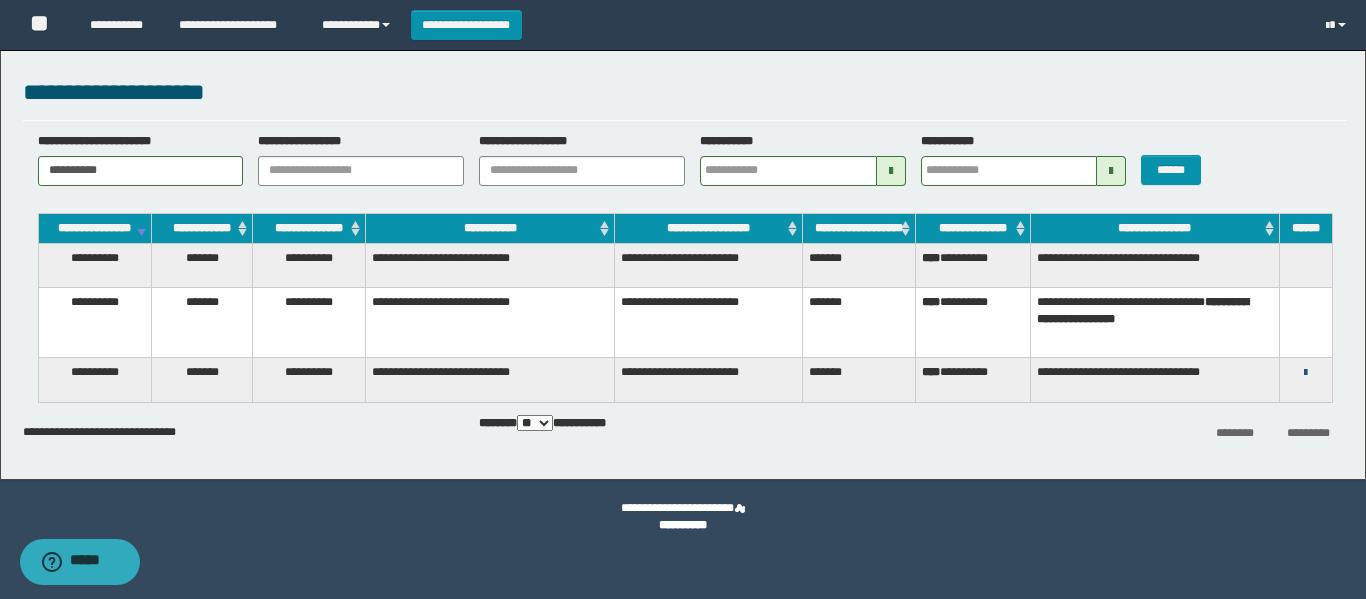 click at bounding box center [1305, 373] 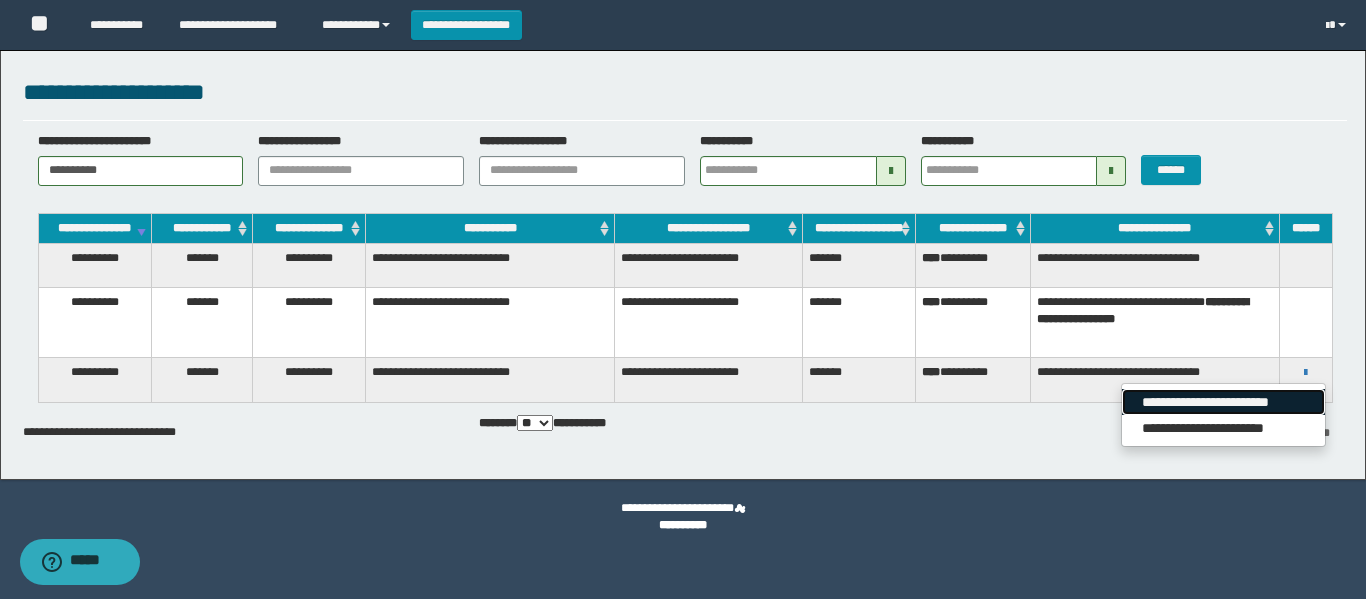 click on "**********" at bounding box center (1223, 402) 